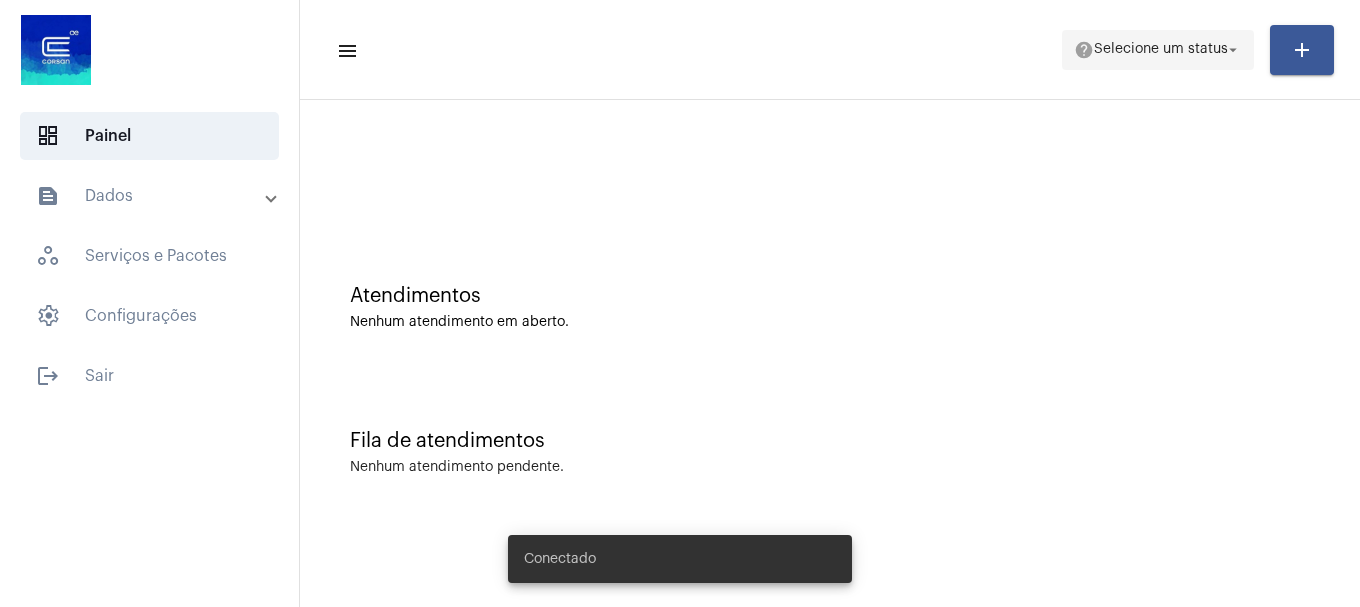 scroll, scrollTop: 0, scrollLeft: 0, axis: both 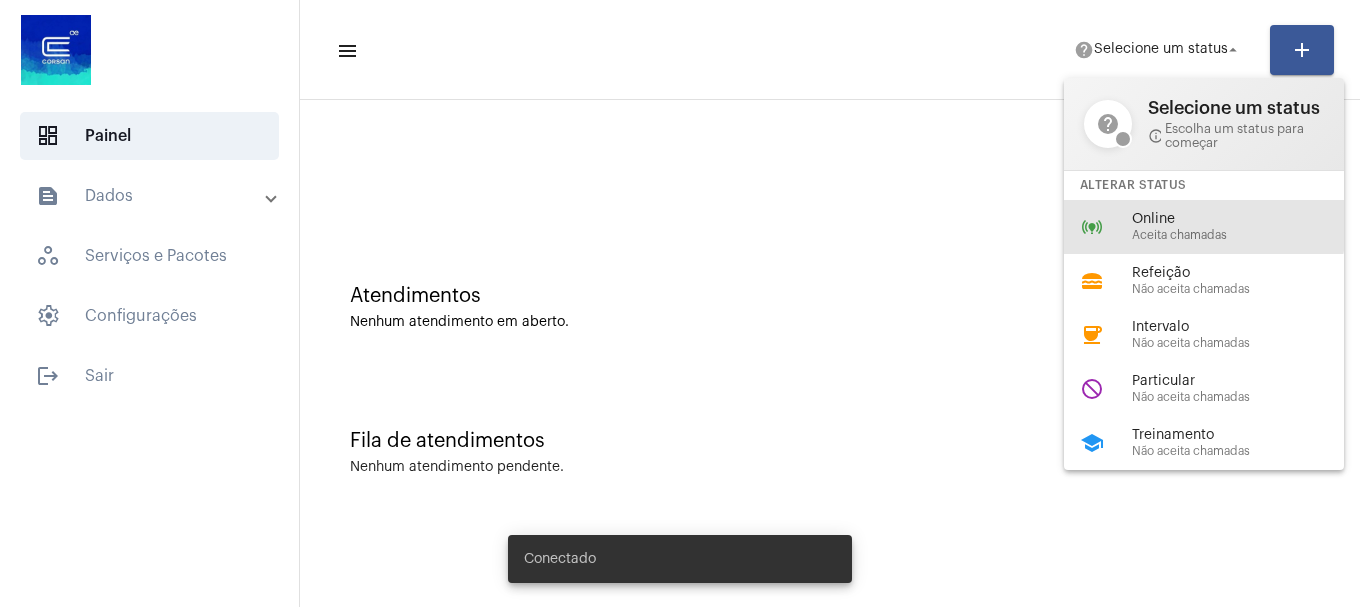drag, startPoint x: 1123, startPoint y: 209, endPoint x: 1107, endPoint y: 158, distance: 53.450912 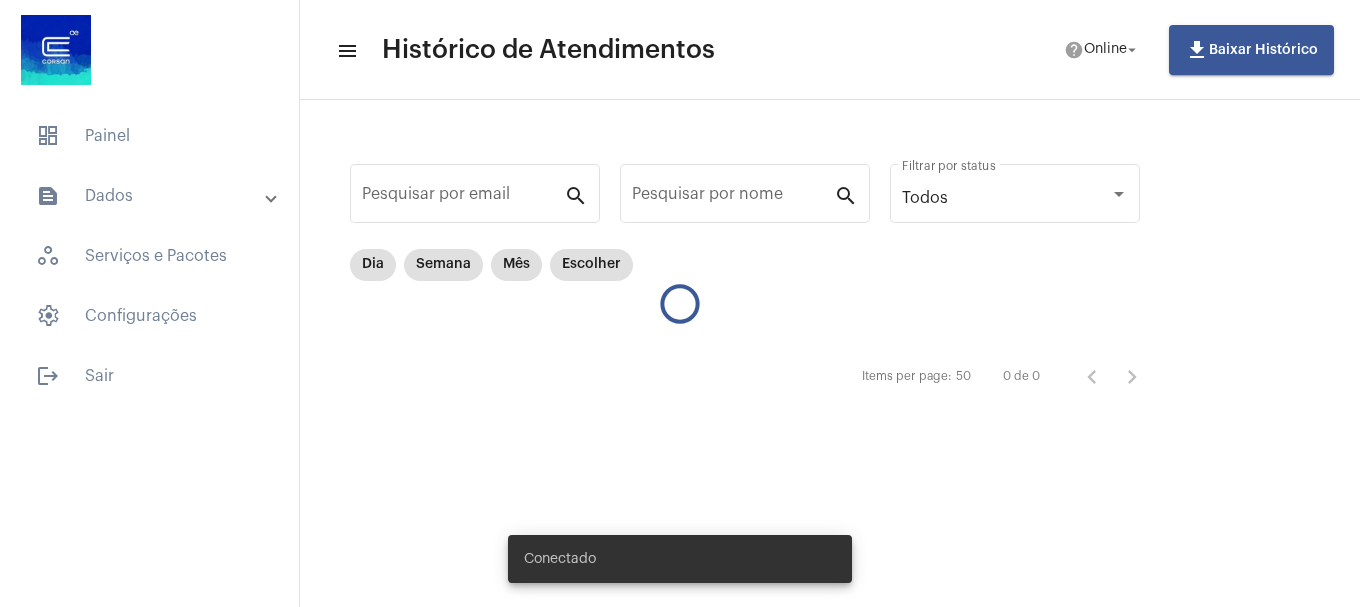 scroll, scrollTop: 0, scrollLeft: 0, axis: both 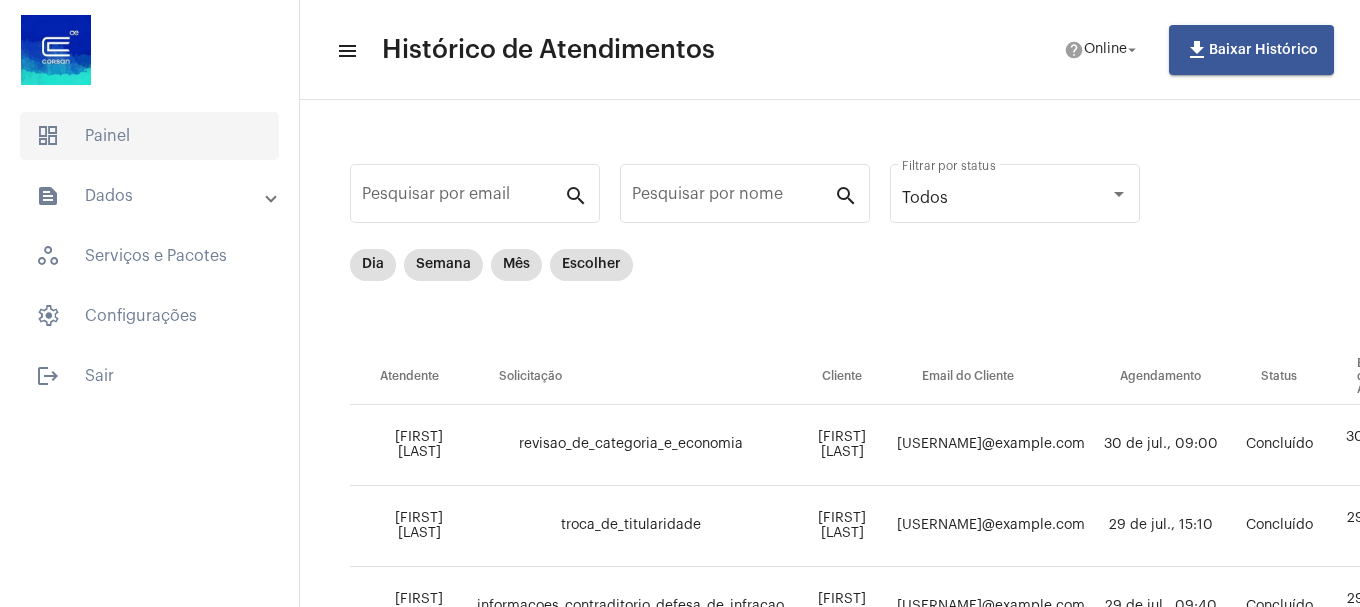 click on "dashboard   Painel" 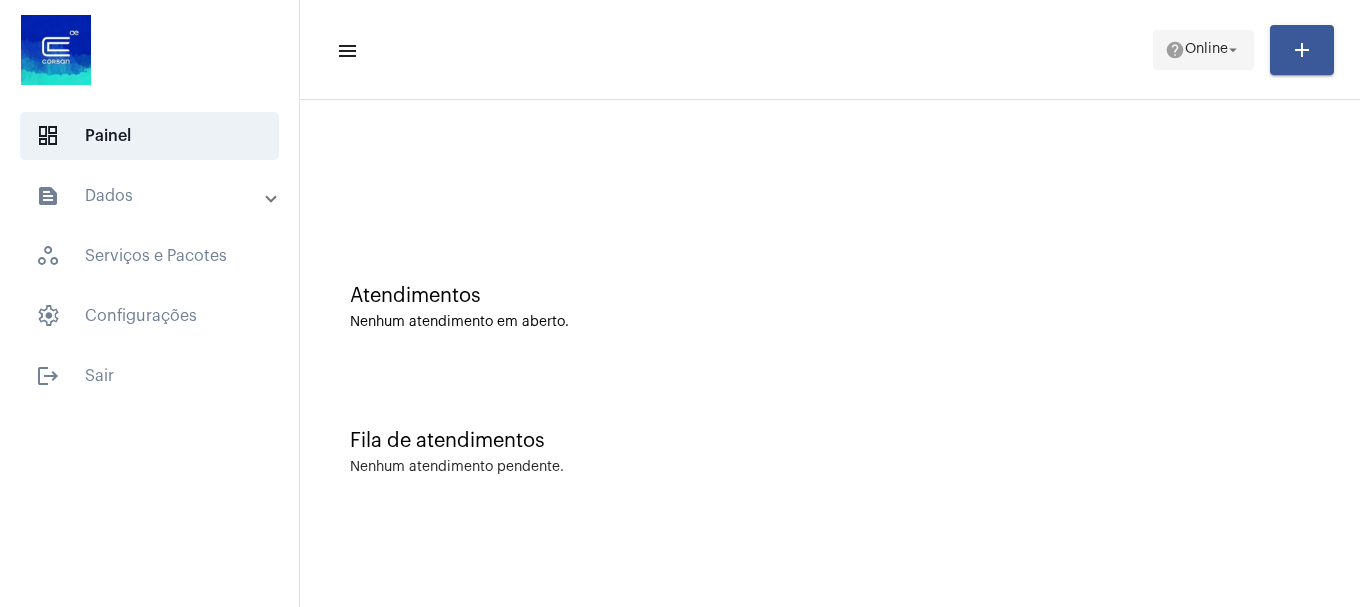 click on "Online" 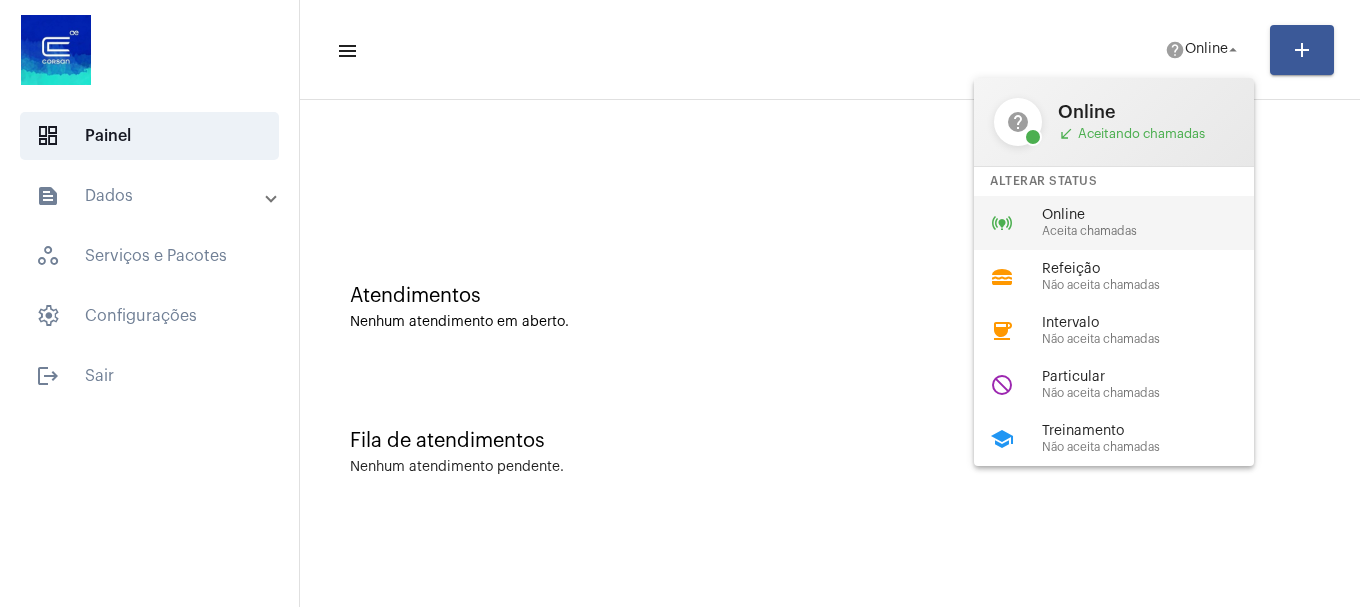 click on "Aceita chamadas" at bounding box center [1156, 231] 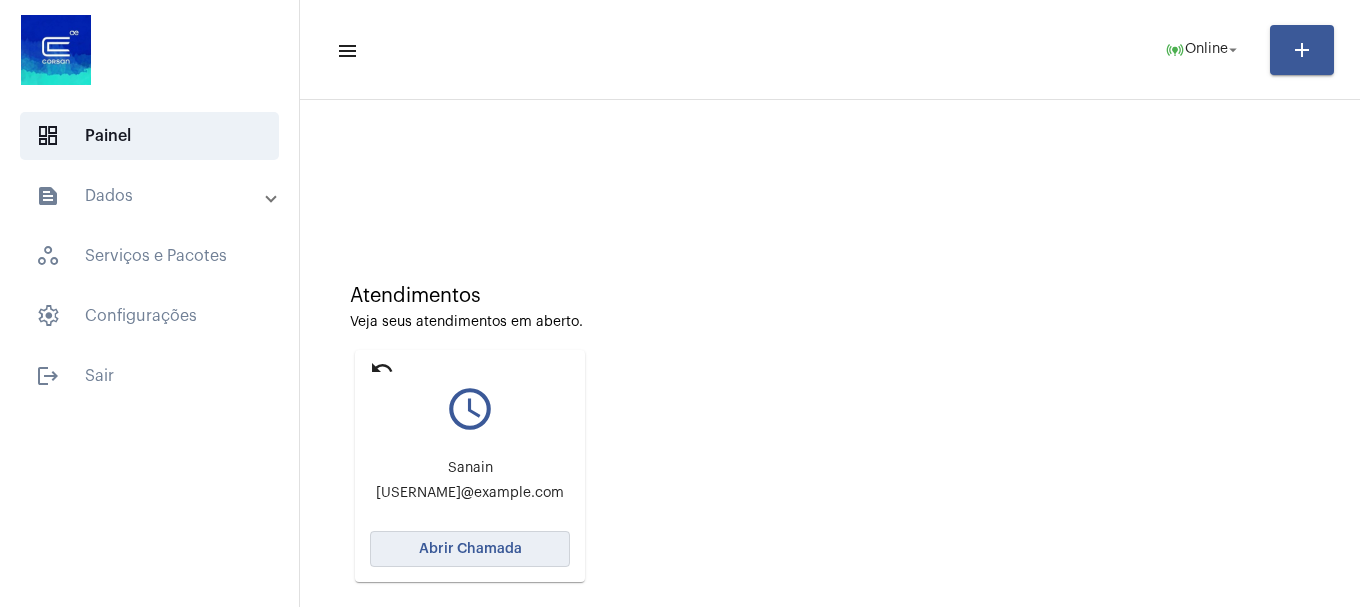 click on "Abrir Chamada" 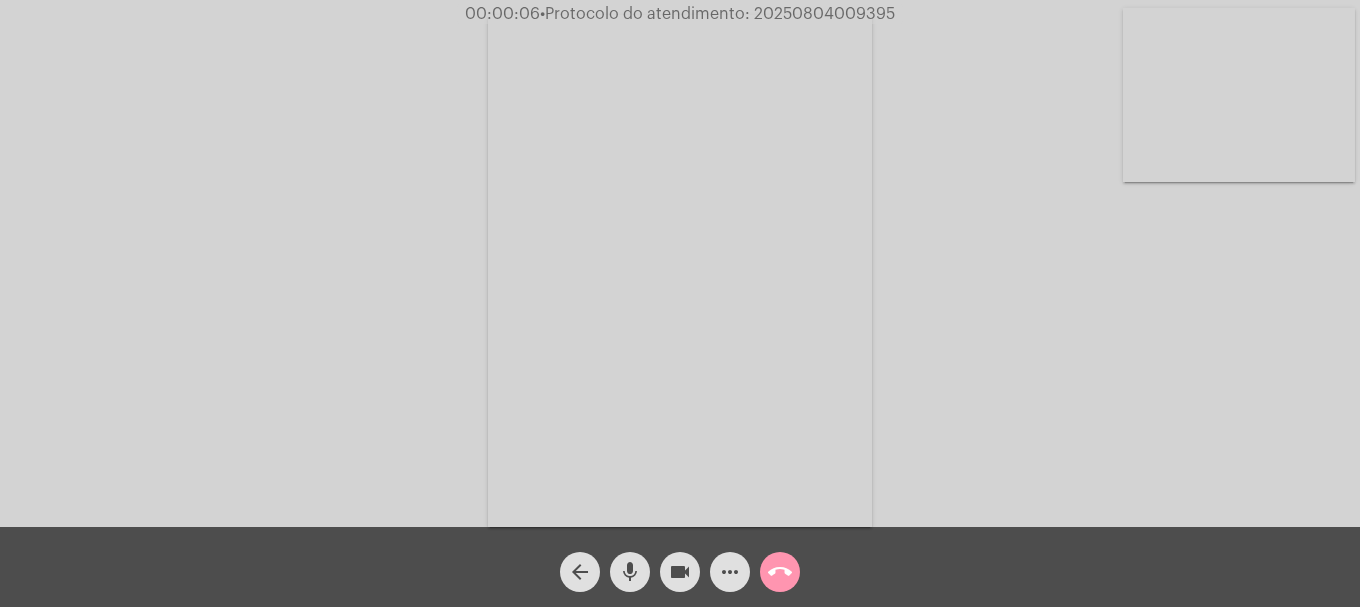 click at bounding box center (1239, 95) 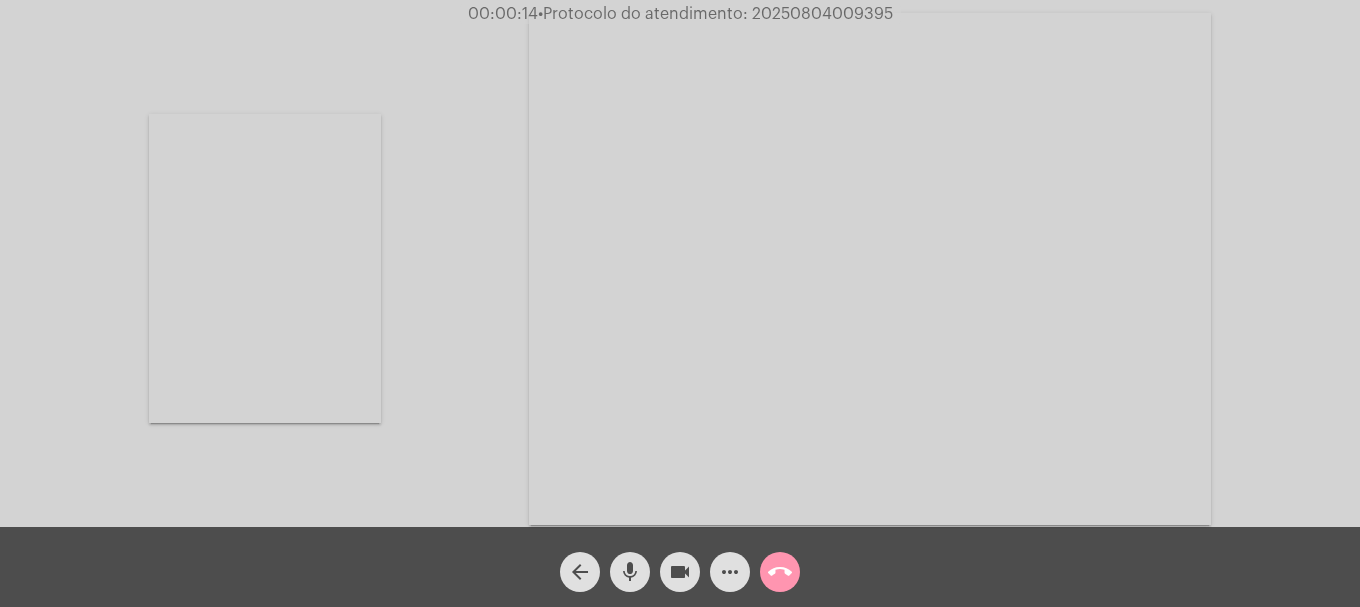 click at bounding box center (265, 268) 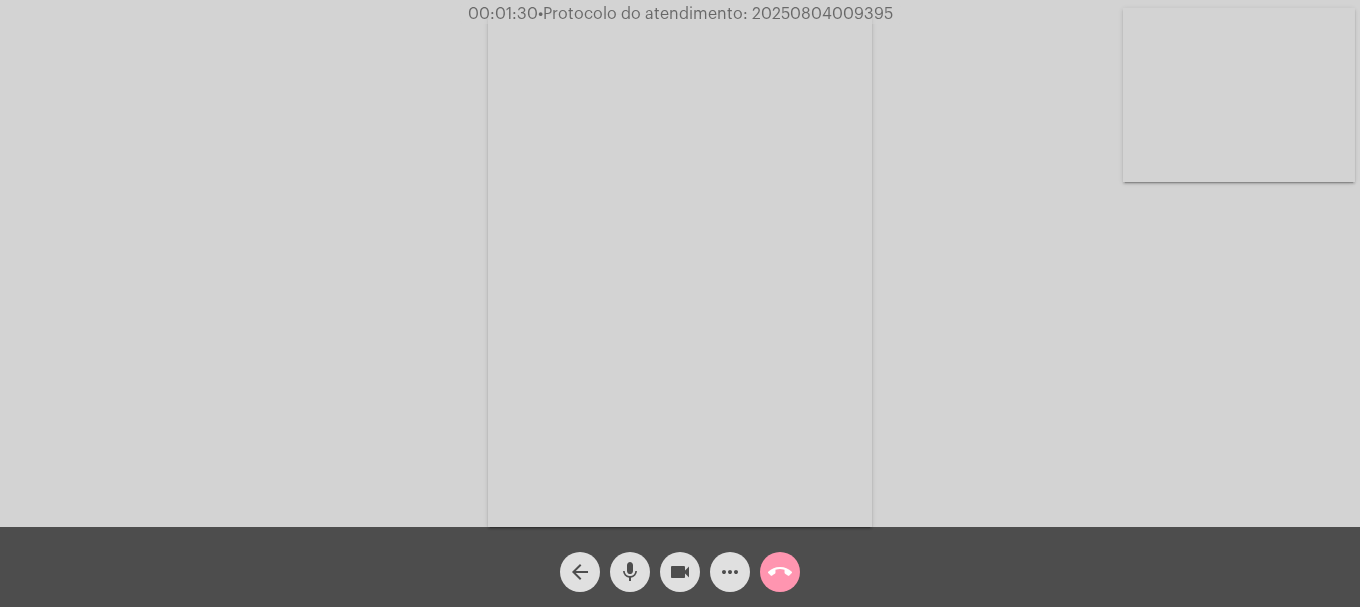 click on "videocam" 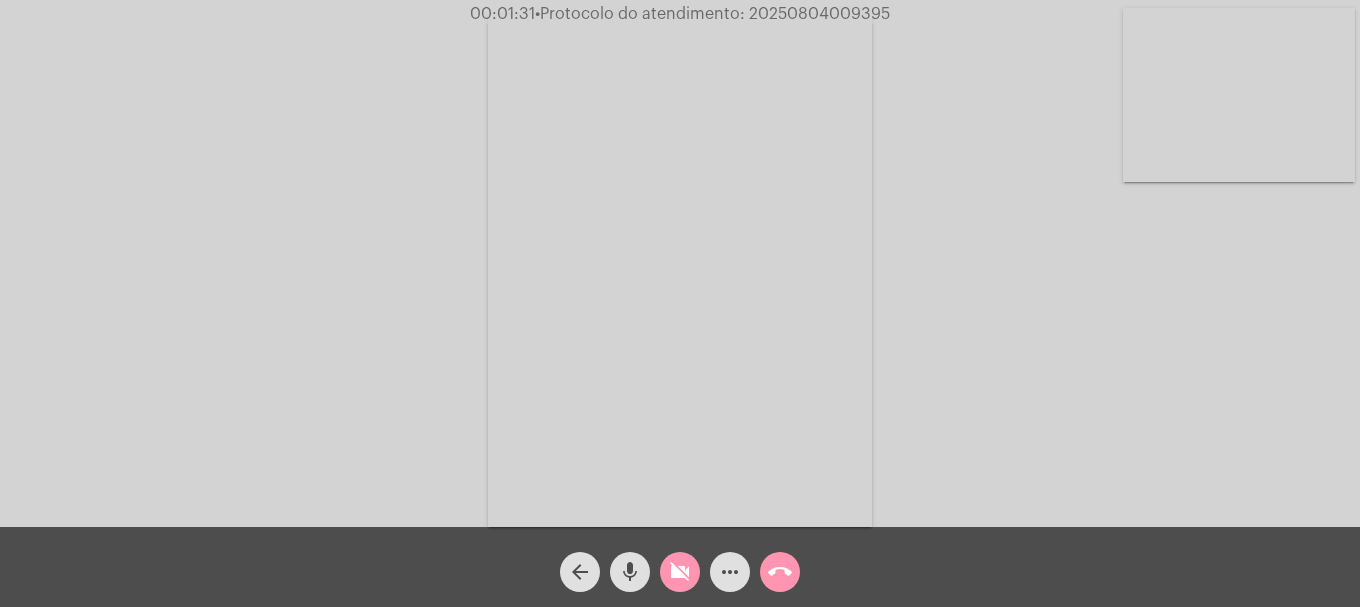 click on "mic" 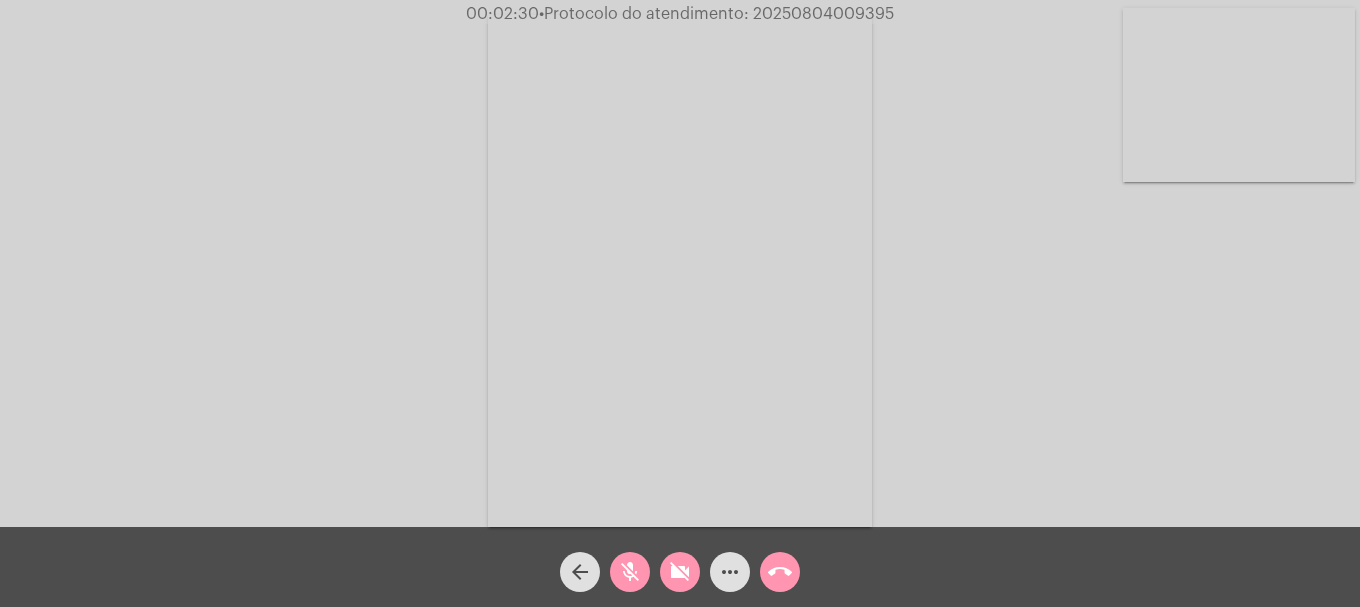 drag, startPoint x: 677, startPoint y: 581, endPoint x: 653, endPoint y: 581, distance: 24 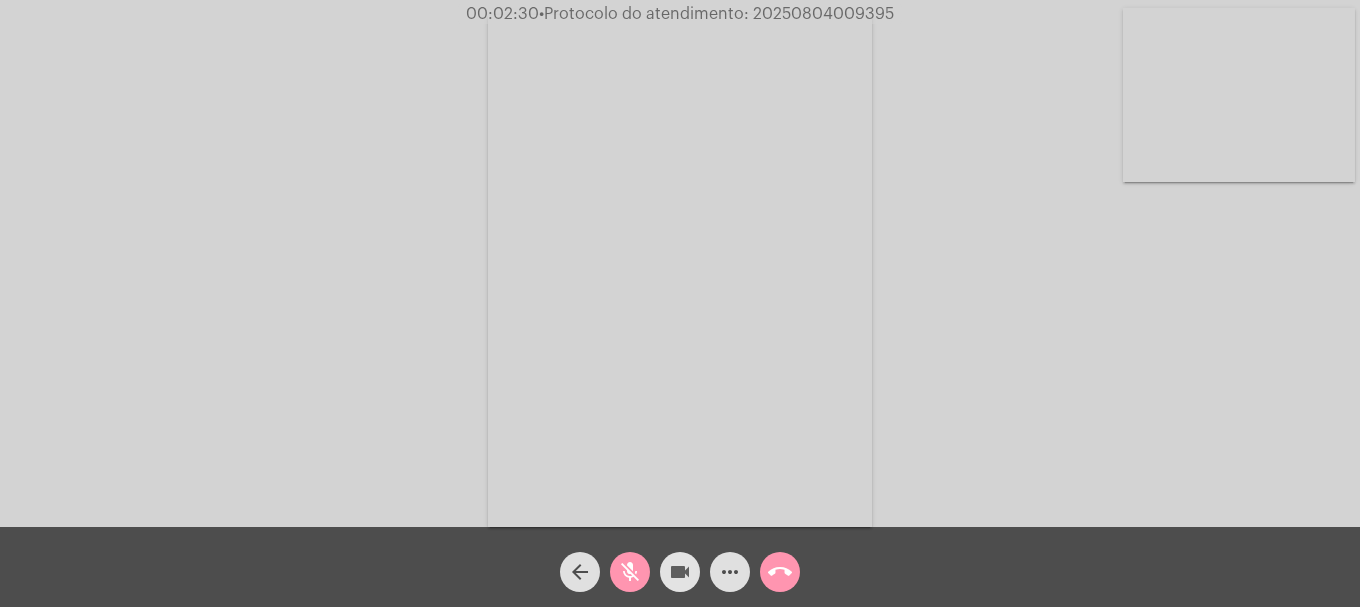 click on "mic_off" 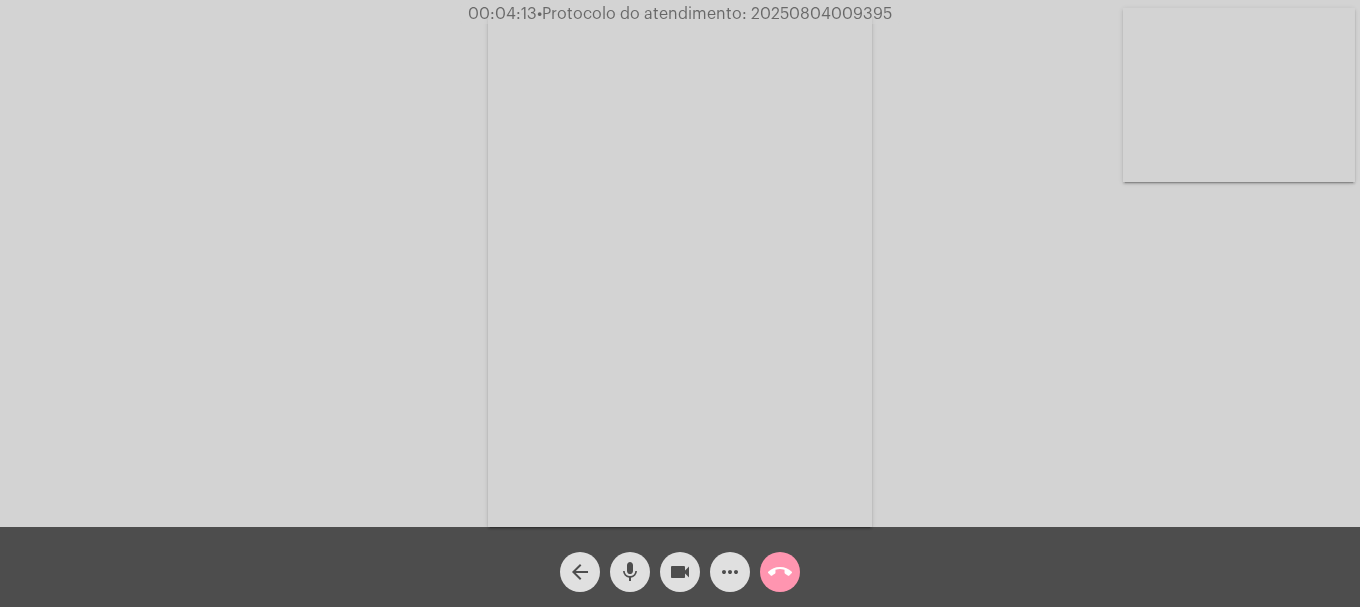 click at bounding box center (1239, 95) 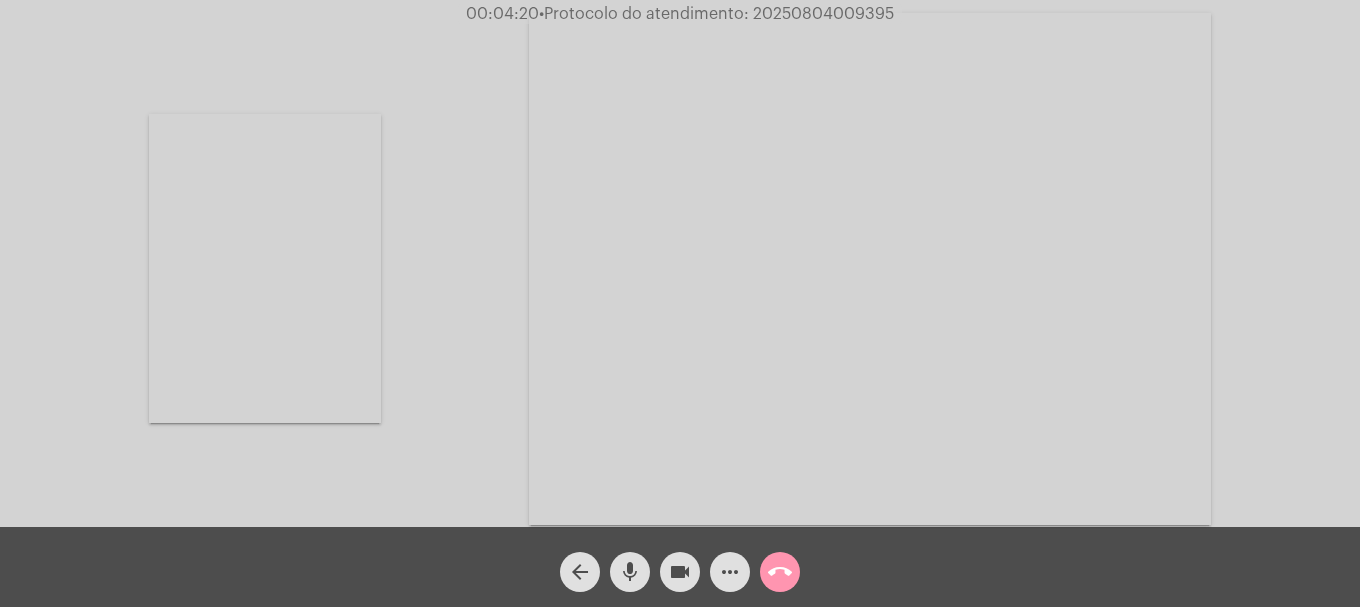click at bounding box center (265, 268) 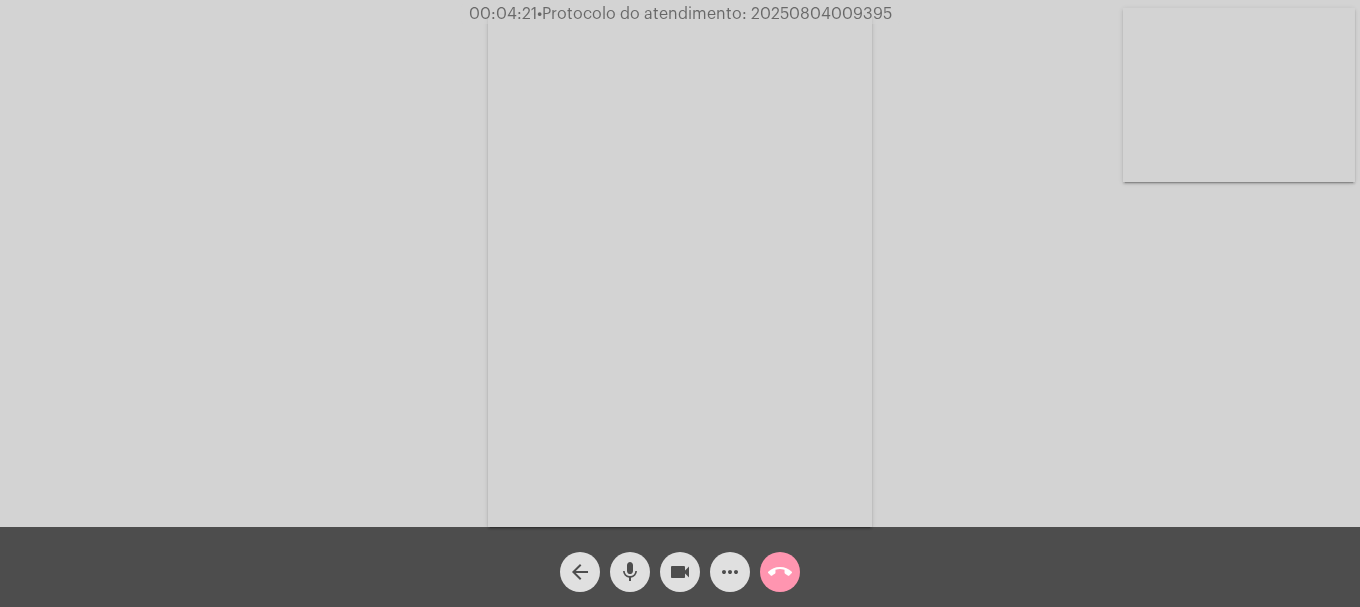 click on "•  Protocolo do atendimento: 20250804009395" 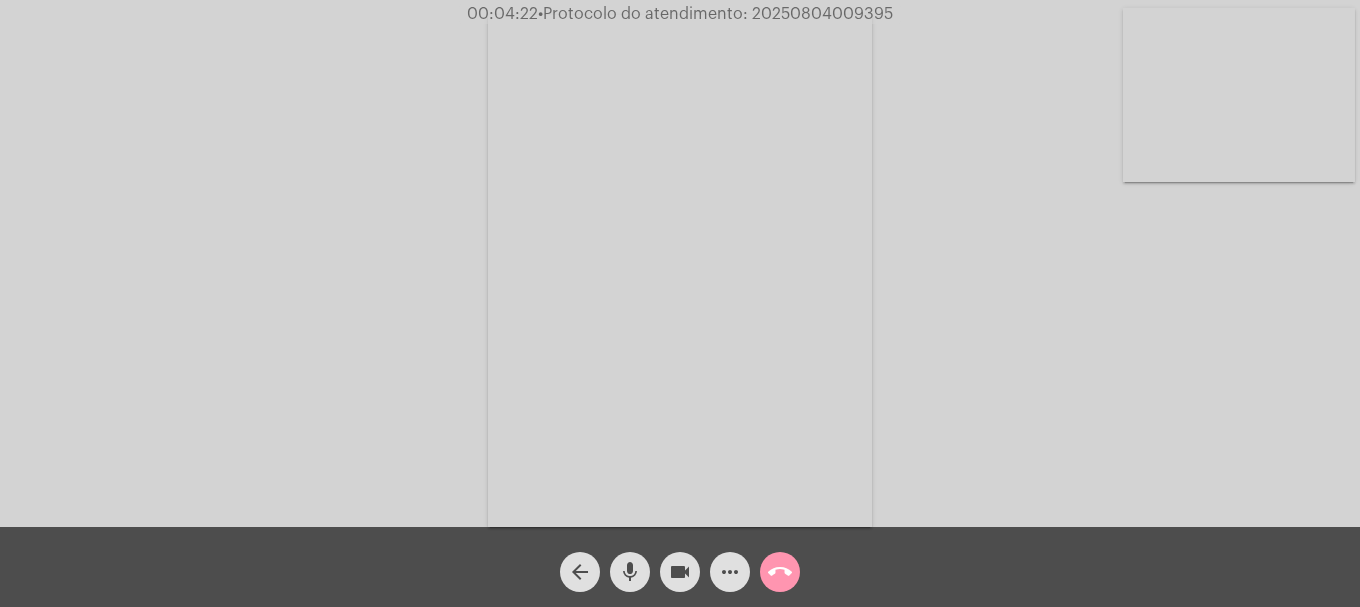 click on "•  Protocolo do atendimento: 20250804009395" 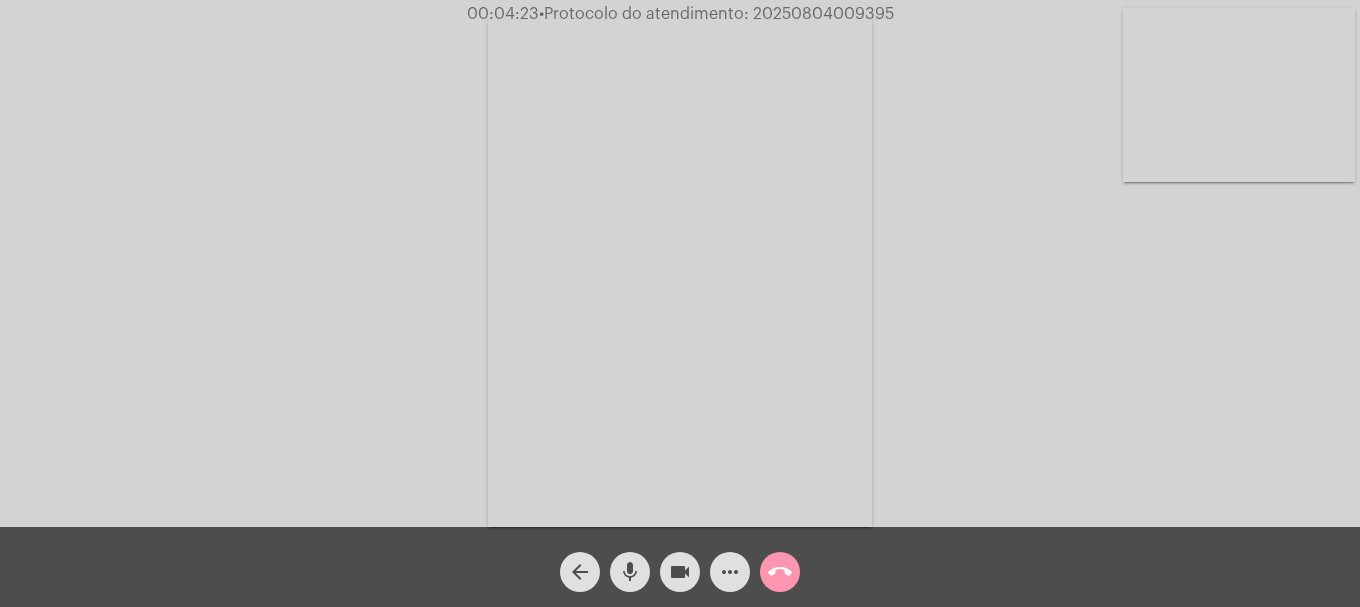 copy on "20250804009395" 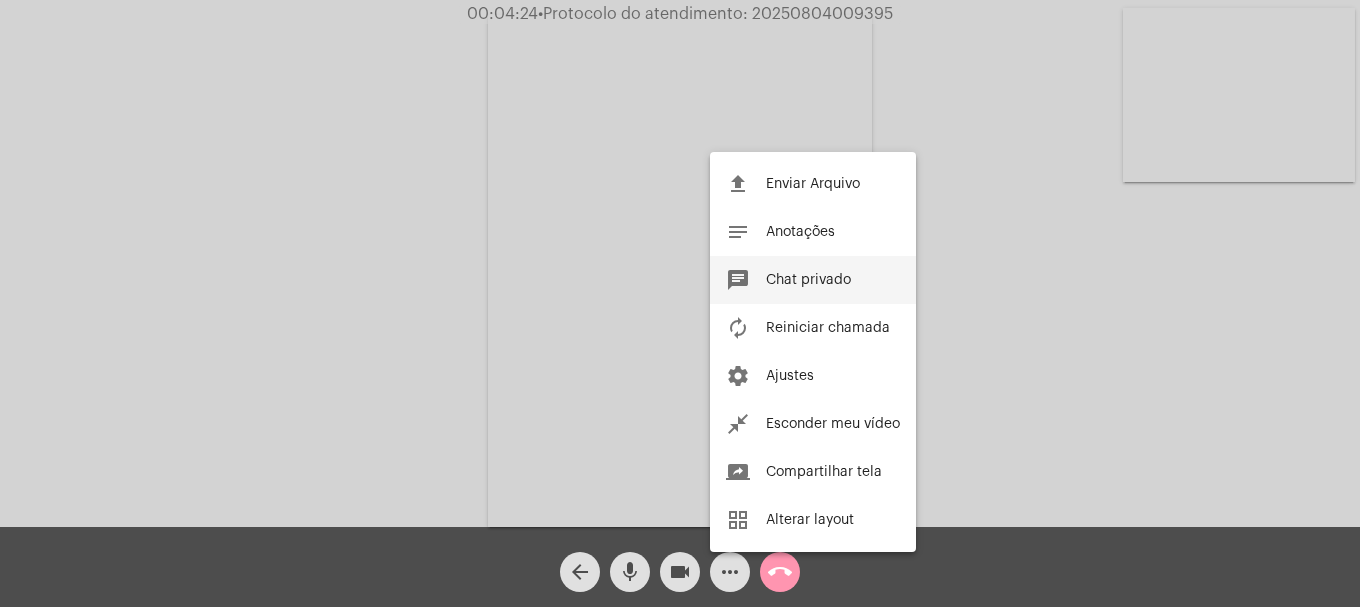 click on "Chat privado" at bounding box center [808, 280] 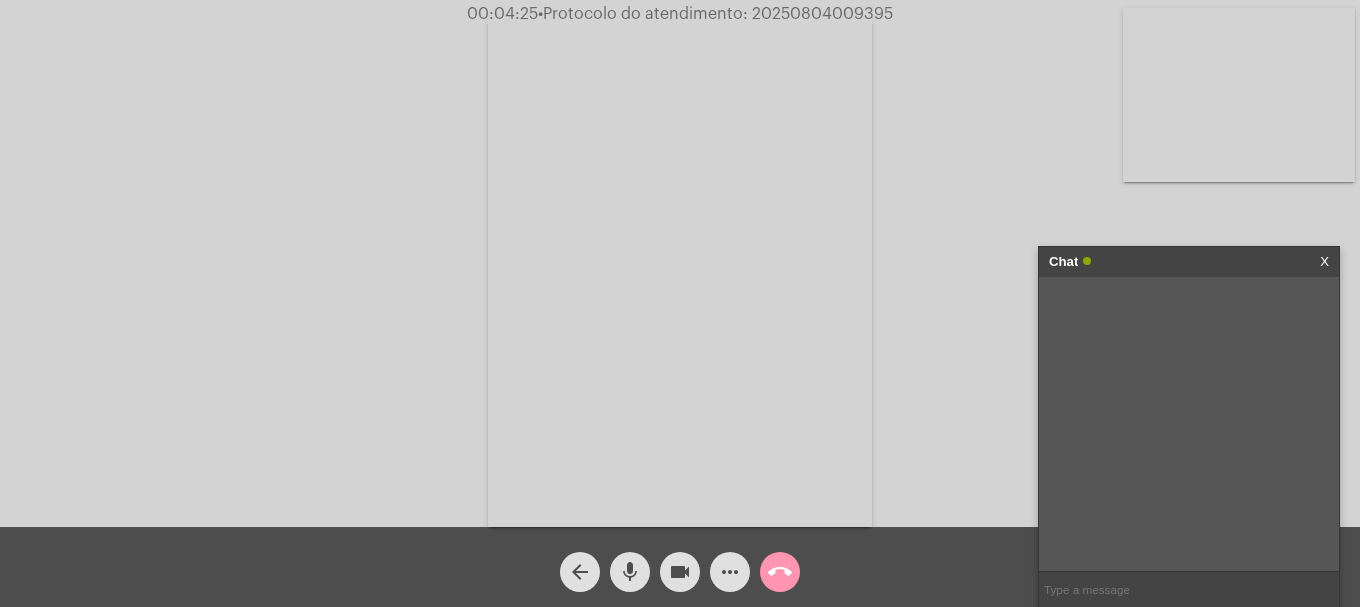 click at bounding box center (1189, 589) 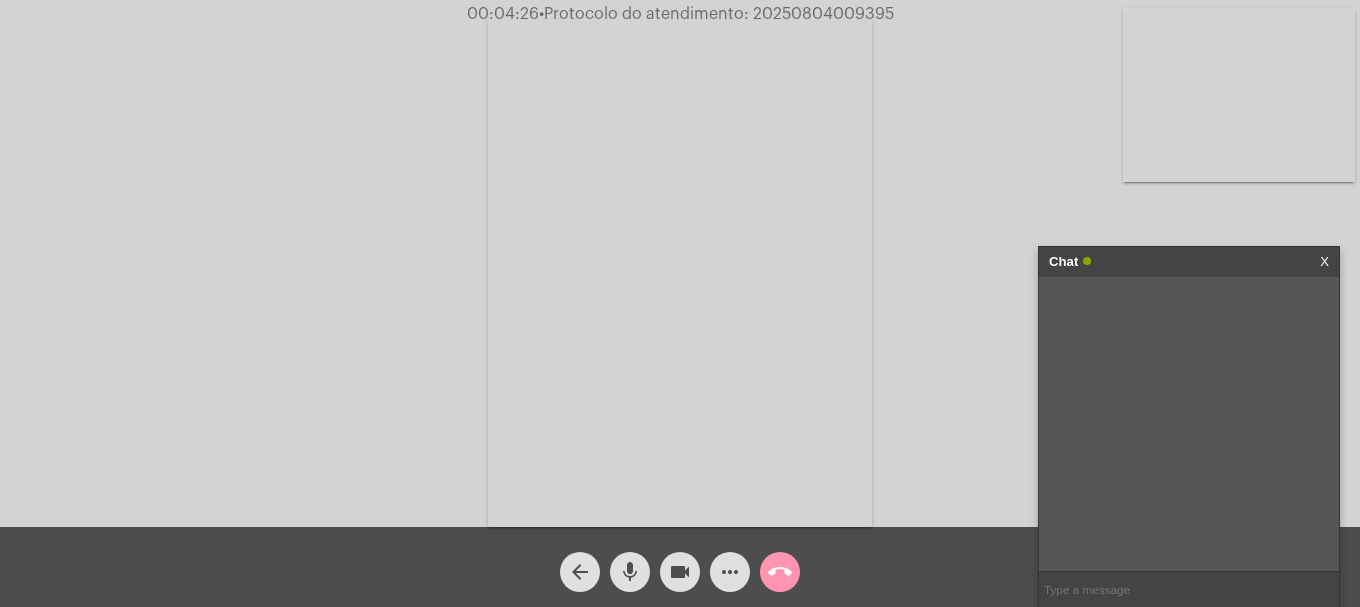 paste on "20250804009395" 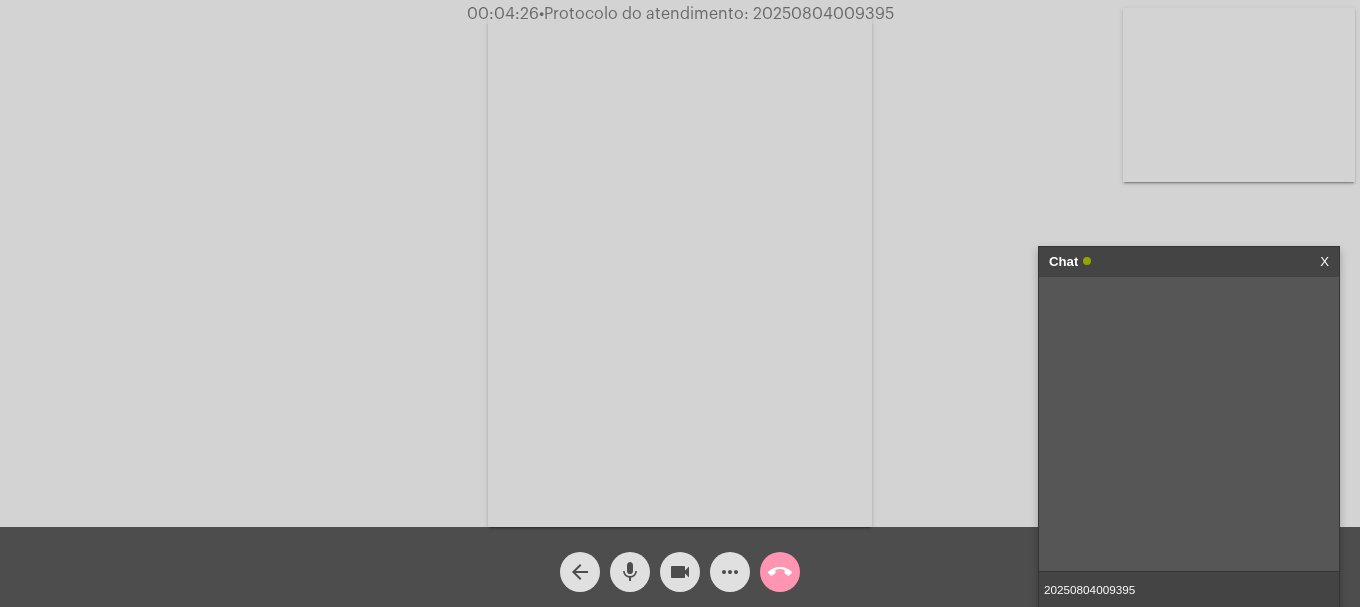 type 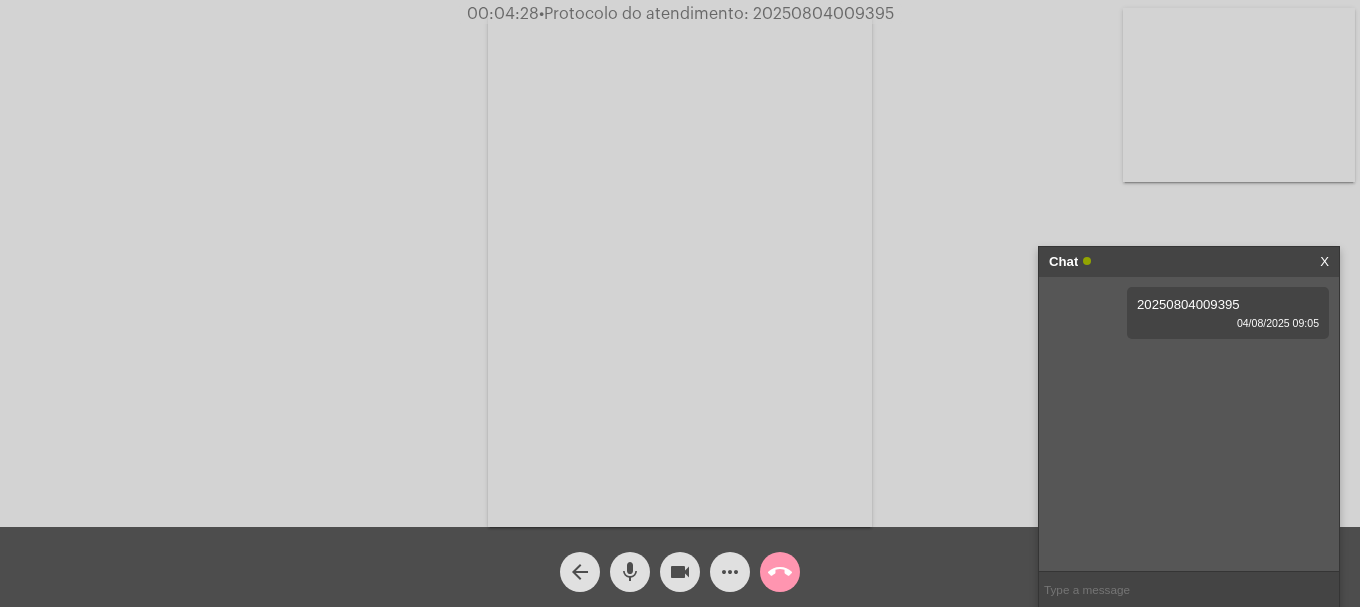 click on "call_end" 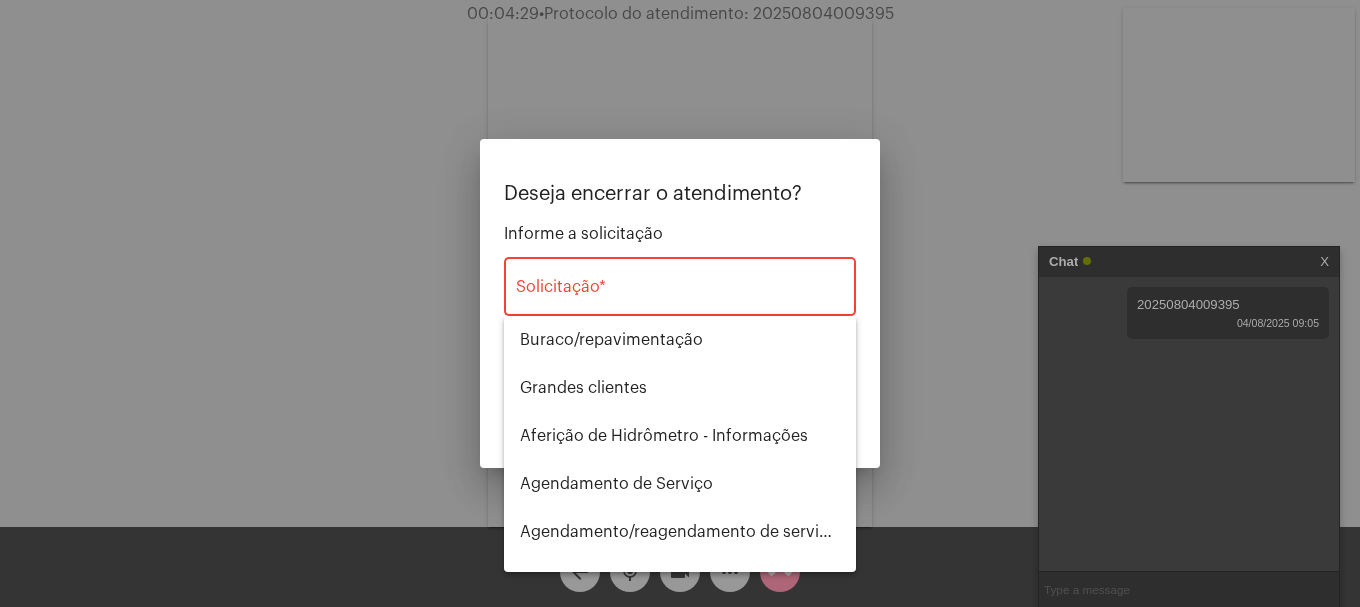 click on "Solicitação  *" at bounding box center [680, 284] 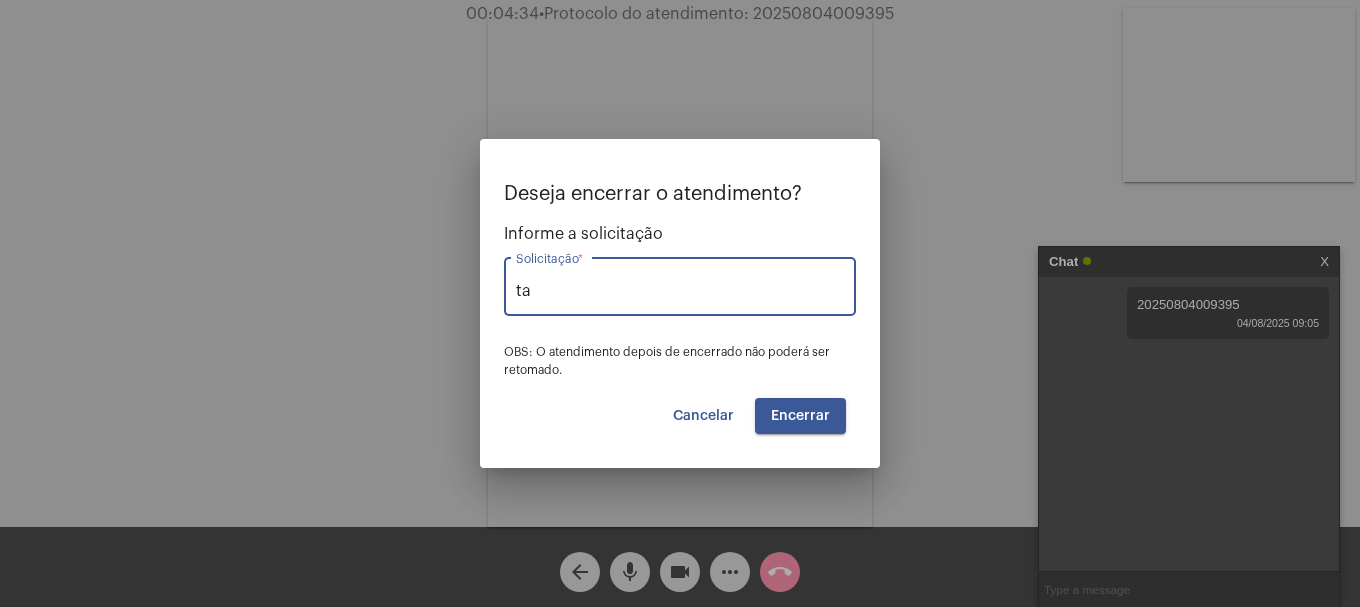 type on "t" 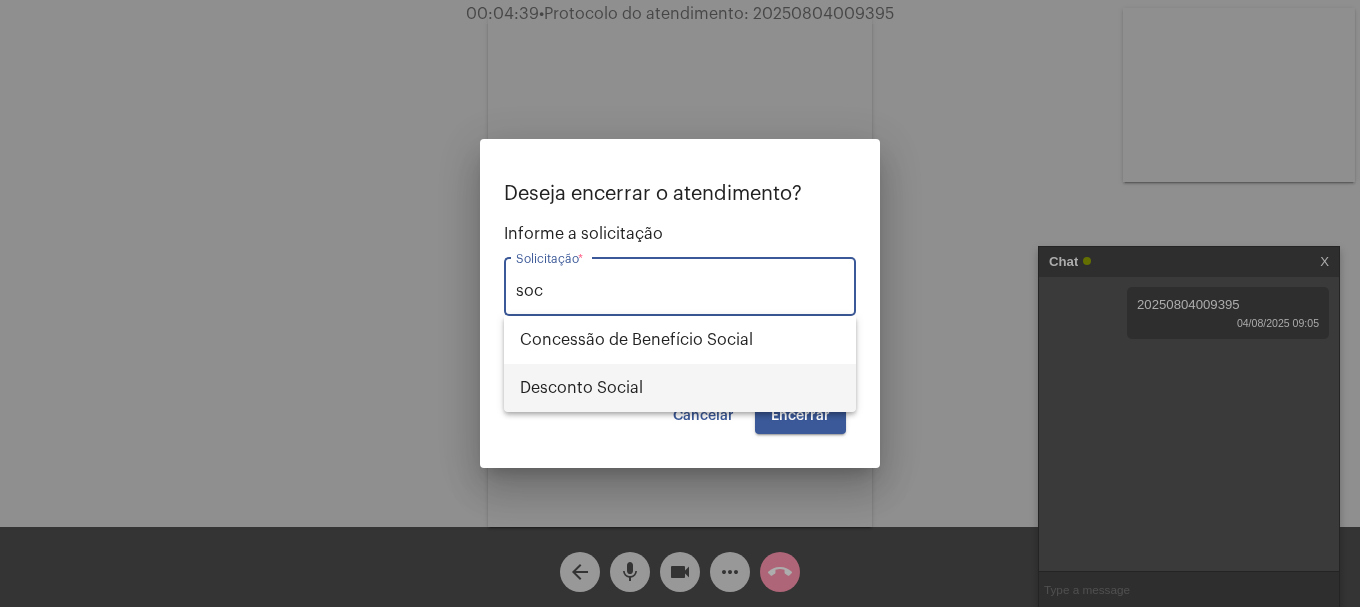 click on "Desconto Social" at bounding box center [680, 388] 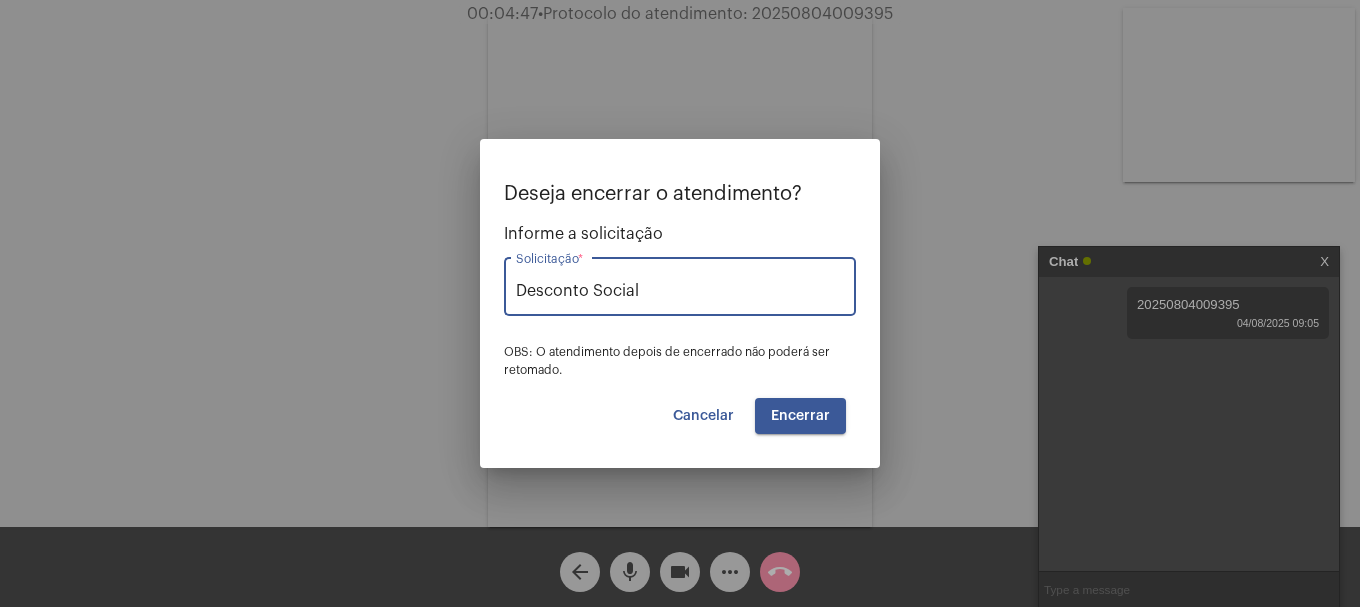 click on "Encerrar" at bounding box center [800, 416] 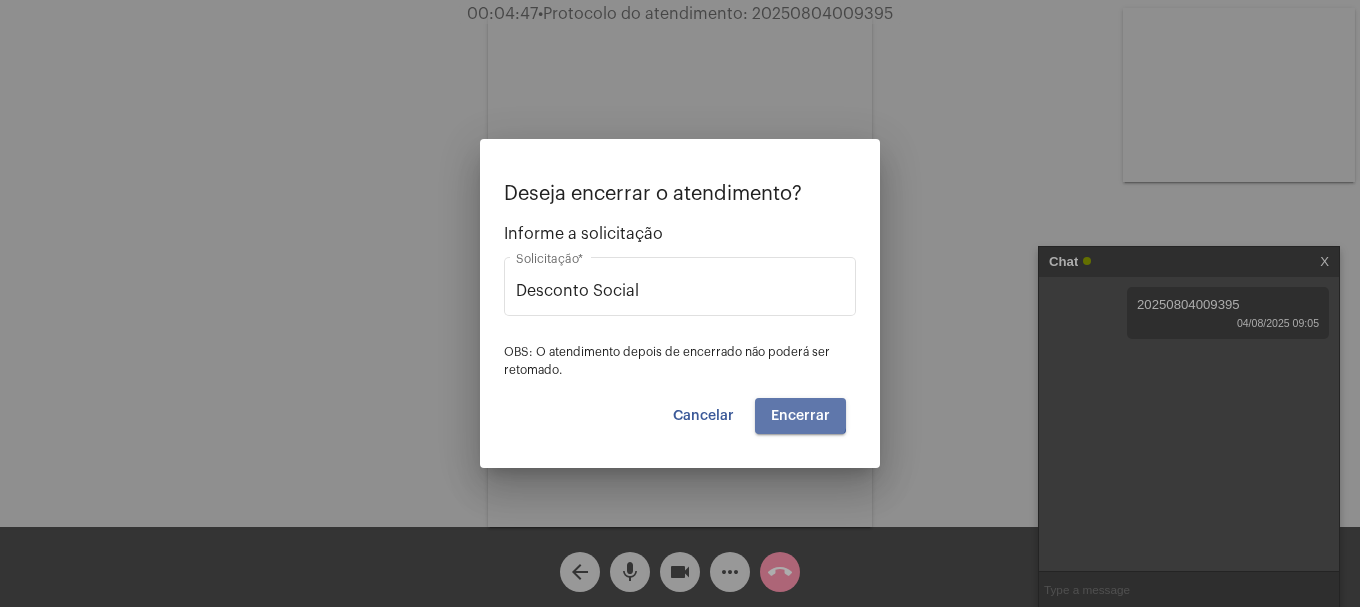 click on "Encerrar" at bounding box center (800, 416) 